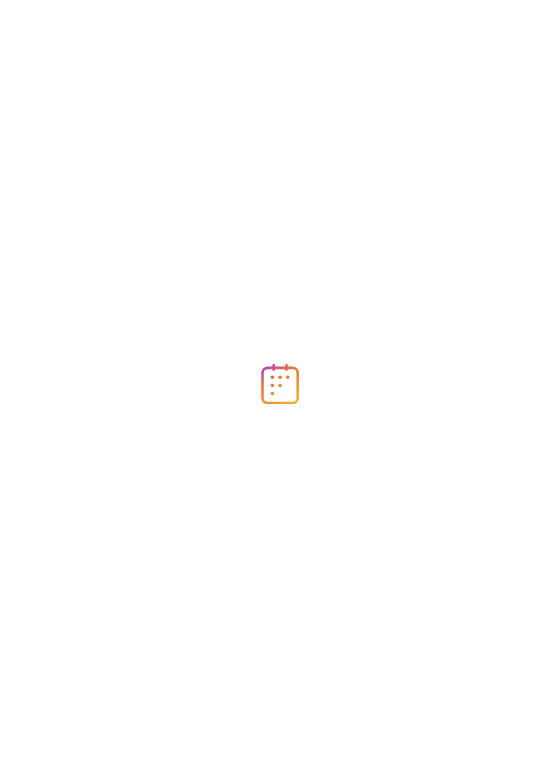 scroll, scrollTop: 0, scrollLeft: 0, axis: both 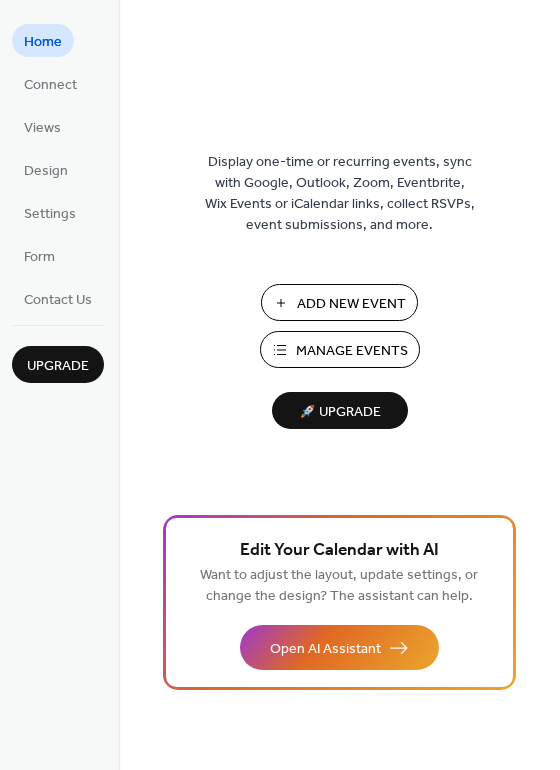 click on "Manage Events" at bounding box center (352, 351) 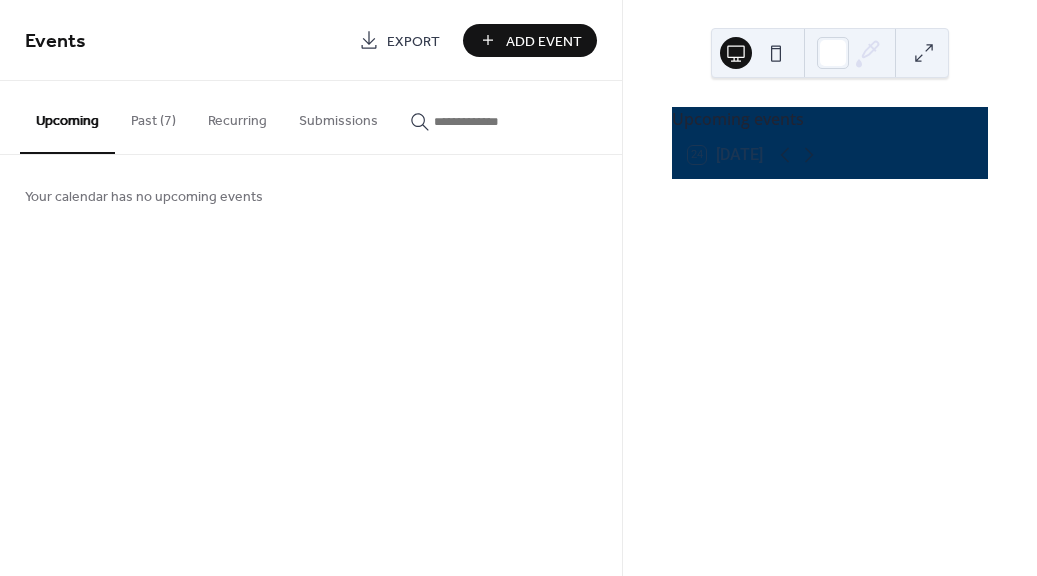 scroll, scrollTop: 0, scrollLeft: 0, axis: both 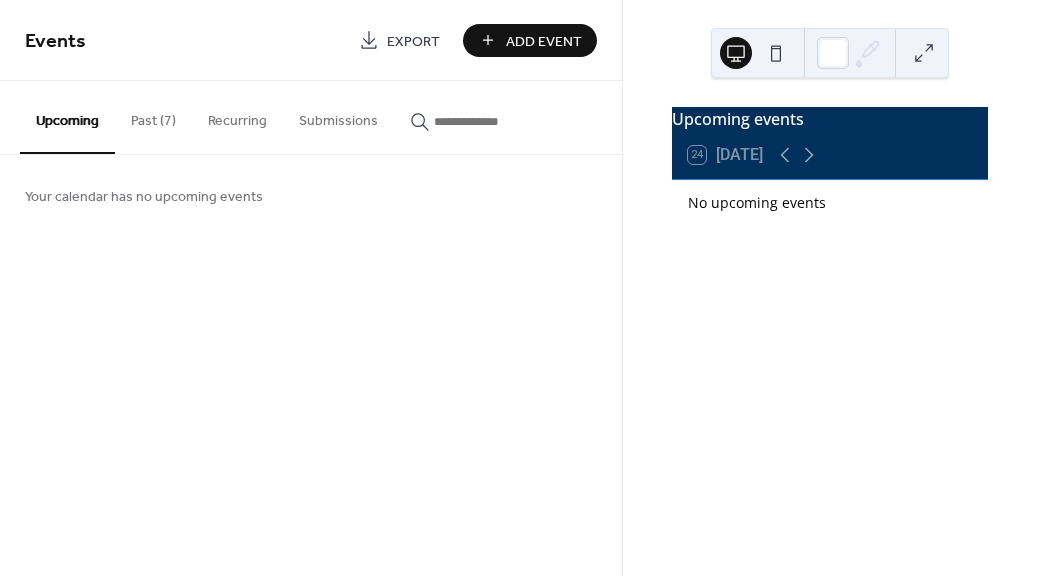 click on "Add Event" at bounding box center [544, 41] 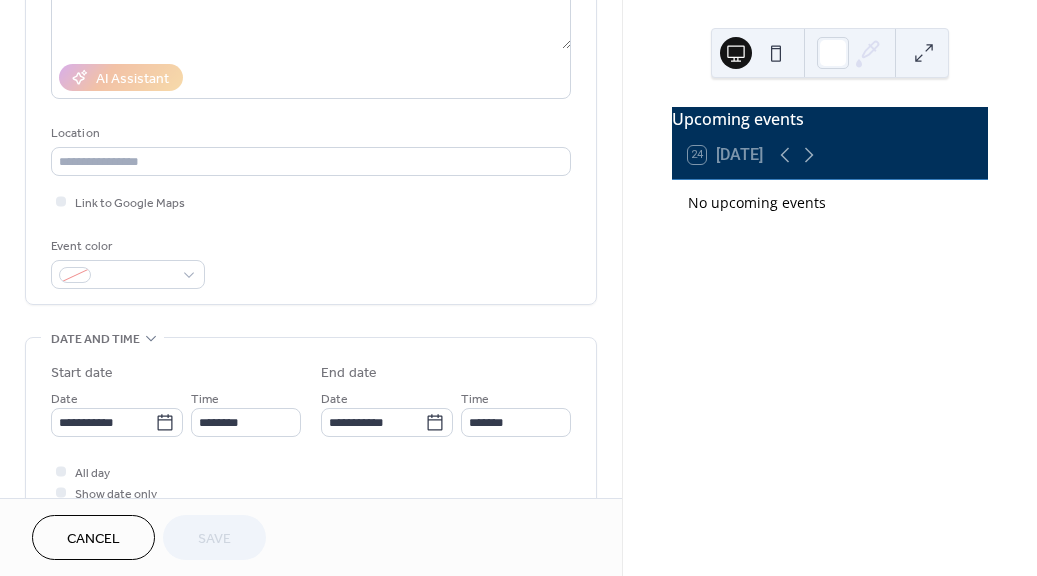 scroll, scrollTop: 0, scrollLeft: 0, axis: both 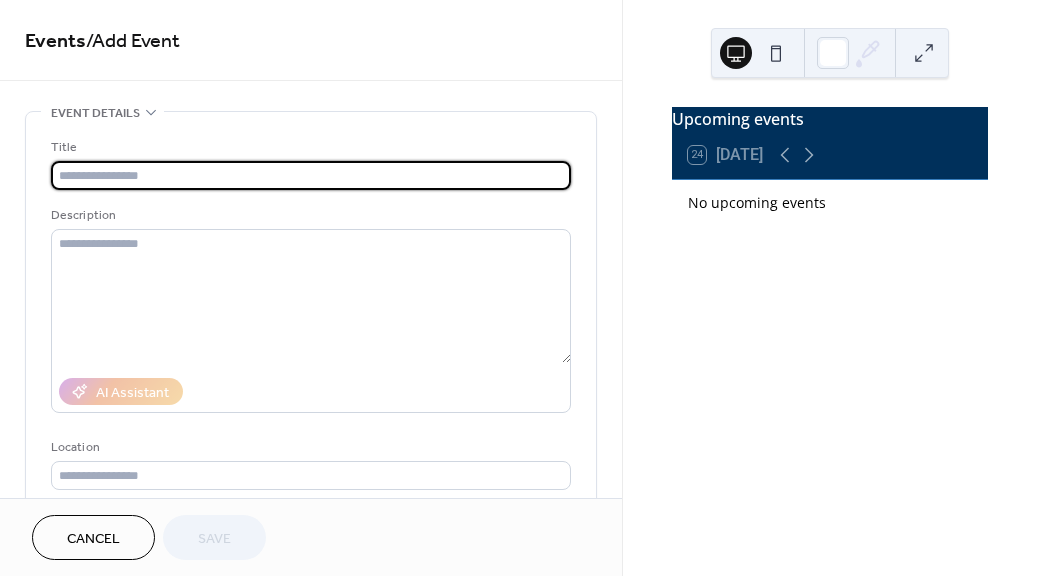 paste on "**********" 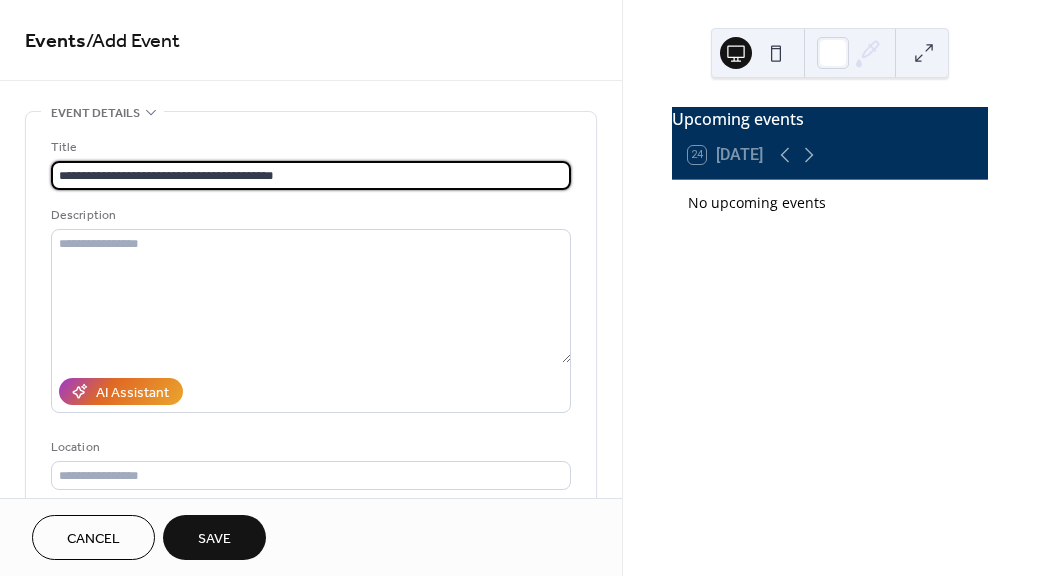 click on "**********" at bounding box center (311, 175) 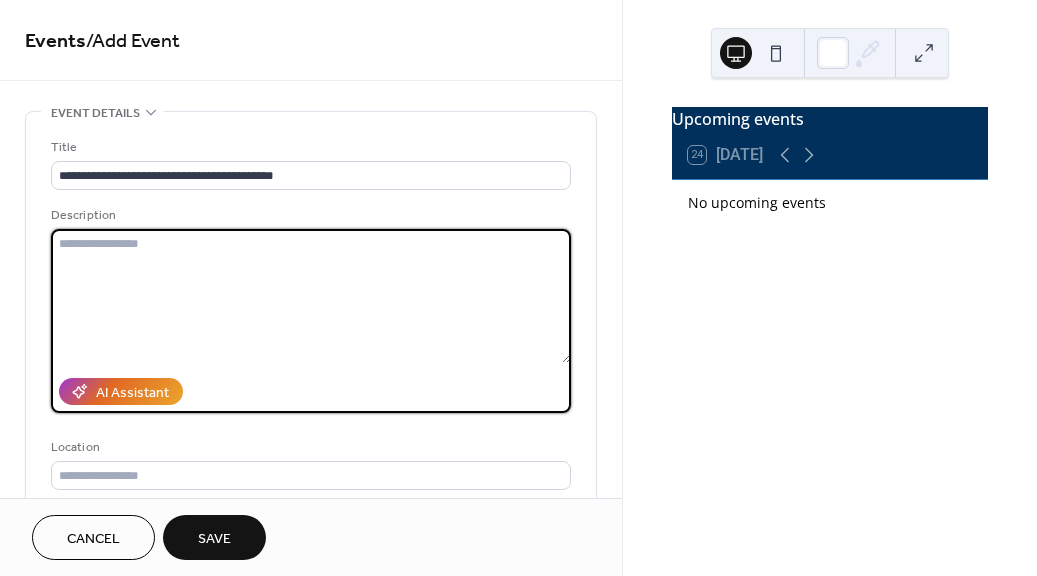 click at bounding box center (311, 296) 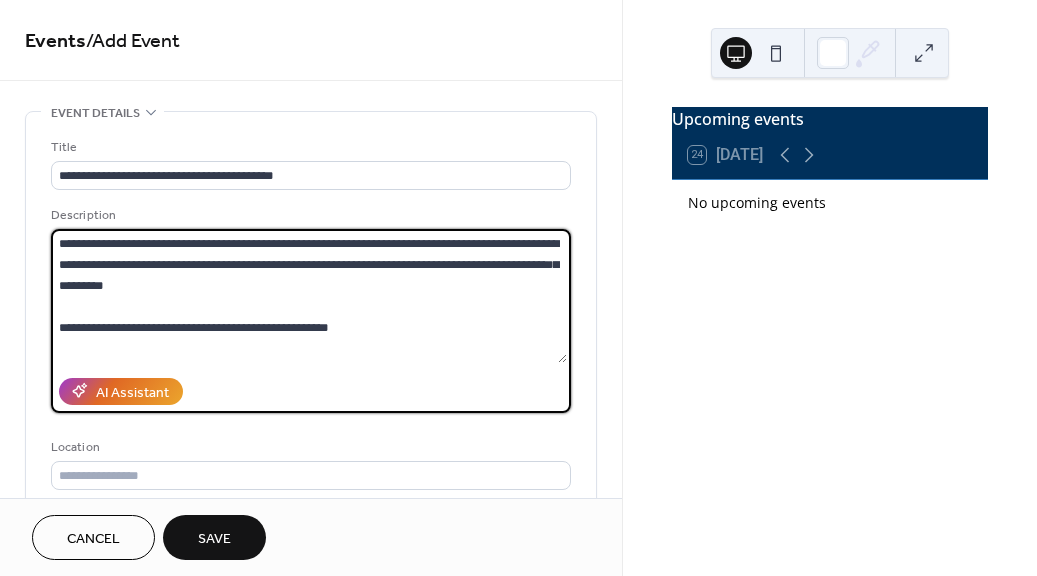 scroll, scrollTop: 228, scrollLeft: 0, axis: vertical 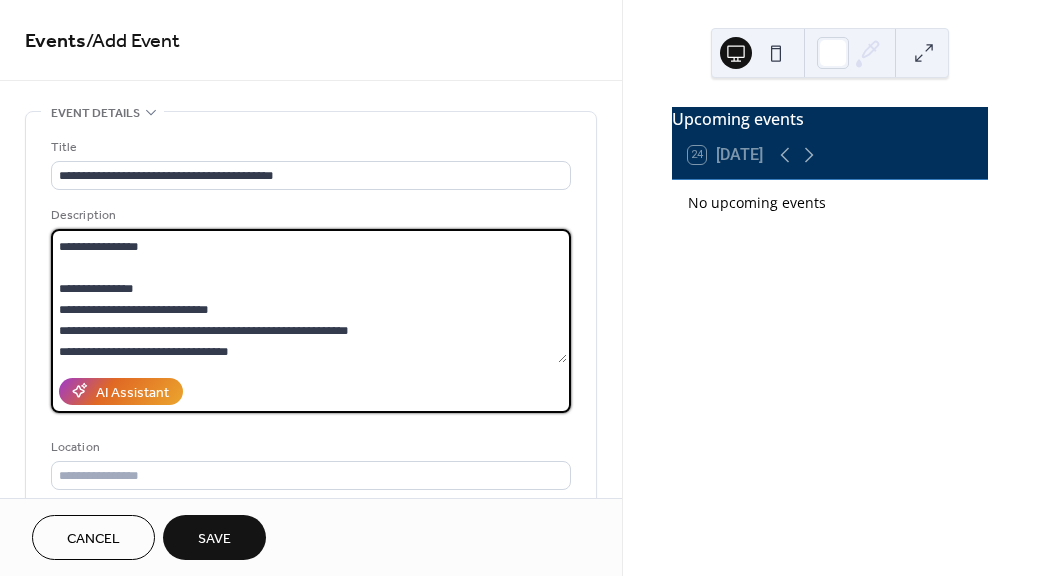 click on "**********" at bounding box center [309, 296] 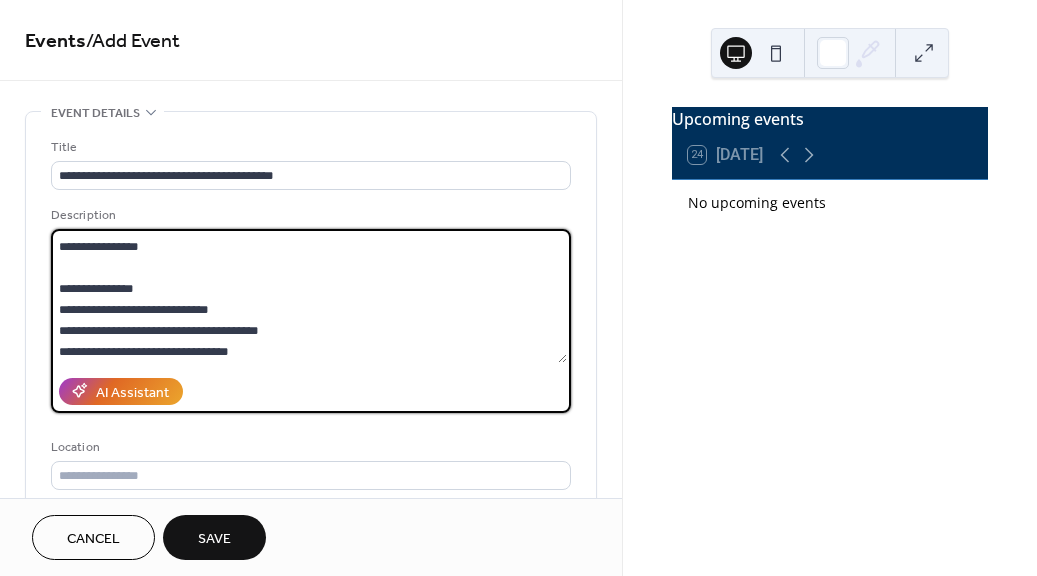 click on "**********" at bounding box center [309, 296] 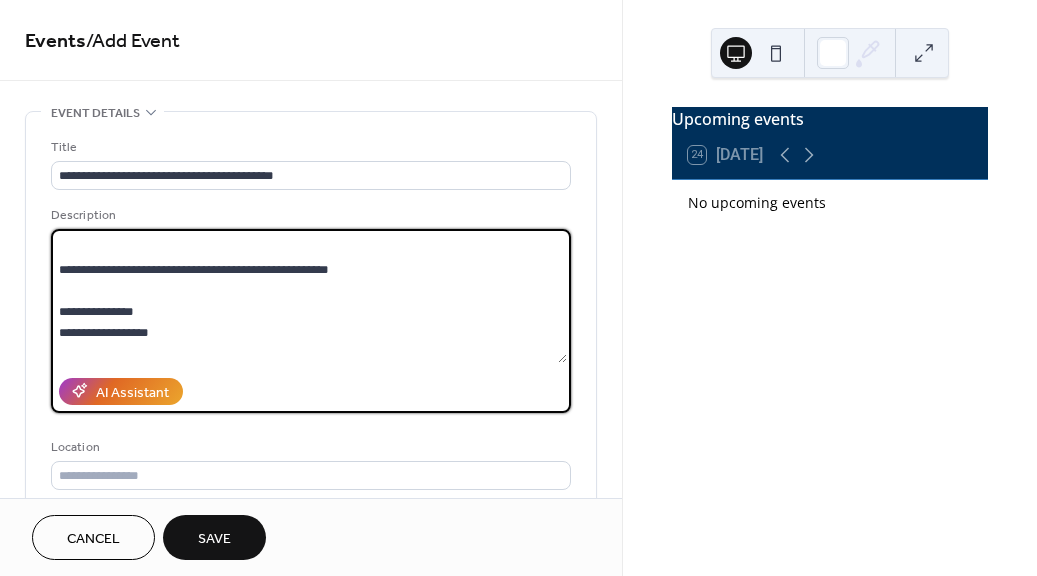 scroll, scrollTop: 45, scrollLeft: 0, axis: vertical 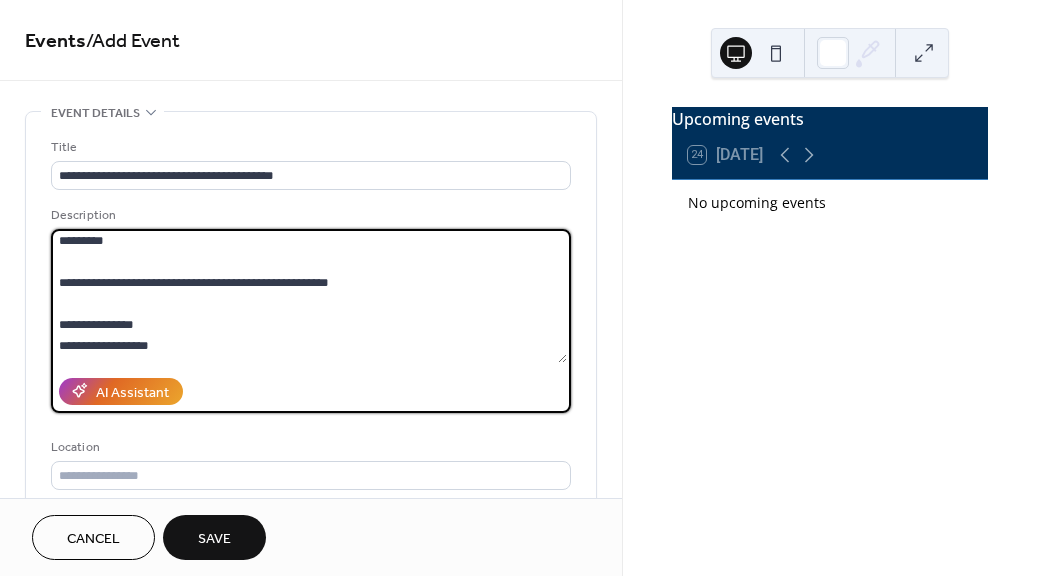 click on "**********" at bounding box center [309, 296] 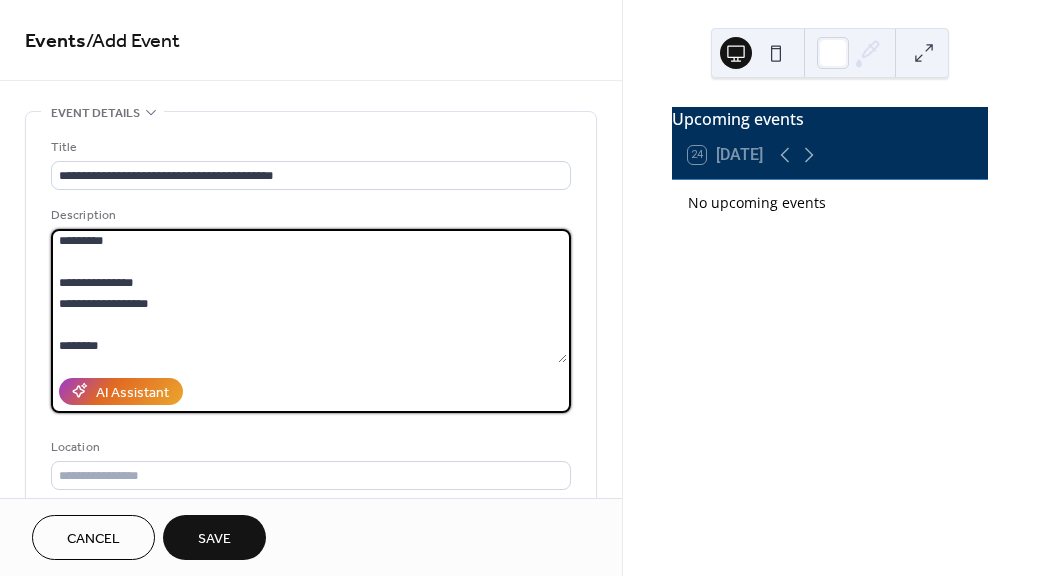click on "**********" at bounding box center [309, 296] 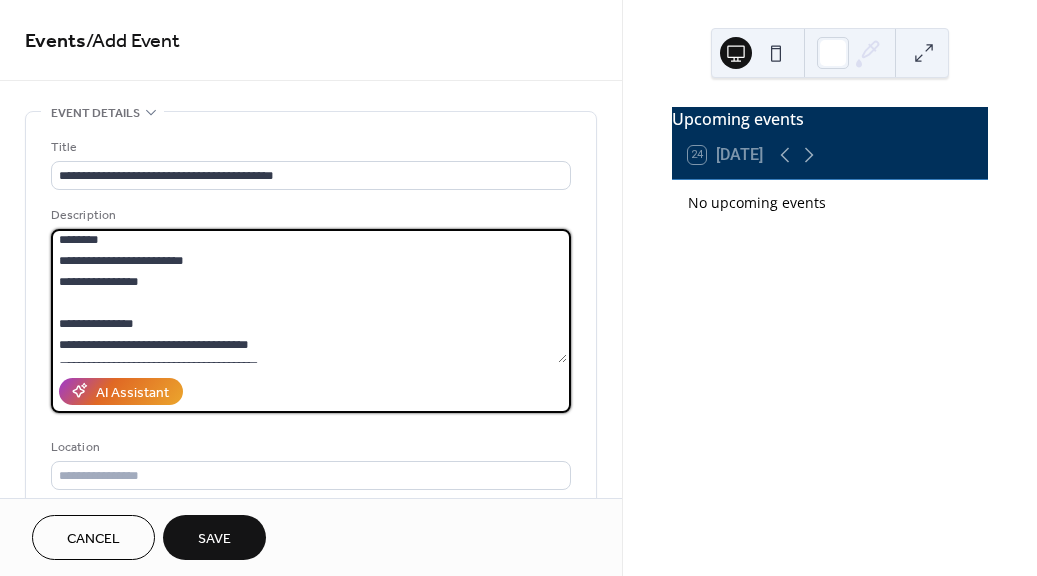 scroll, scrollTop: 188, scrollLeft: 0, axis: vertical 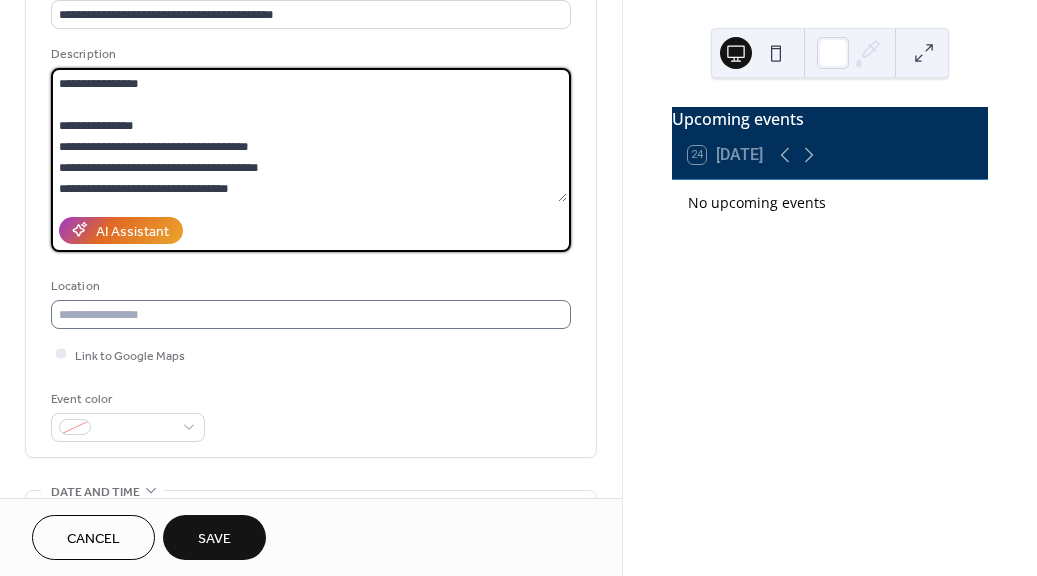 type on "**********" 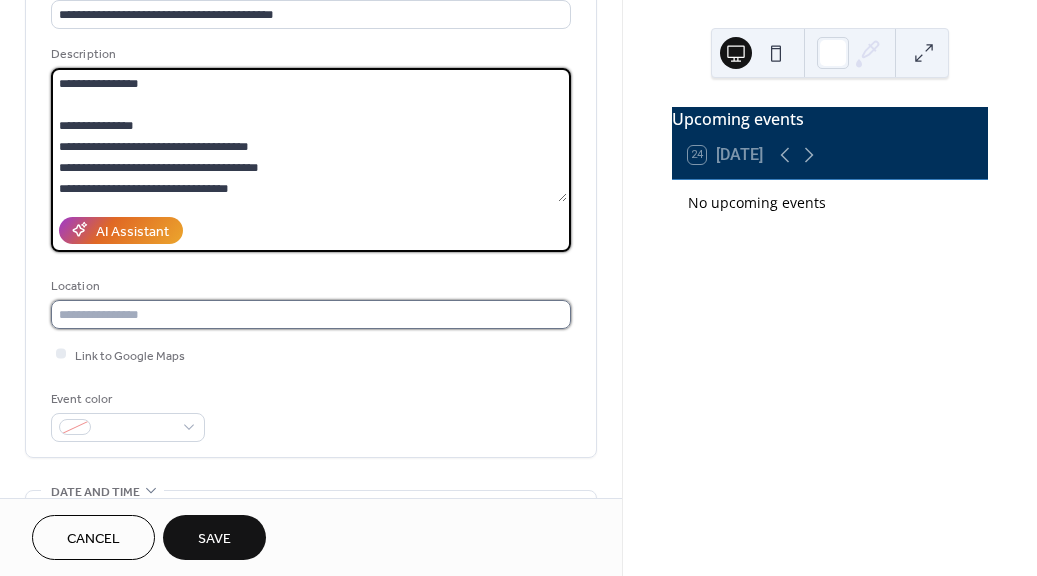 click at bounding box center [311, 314] 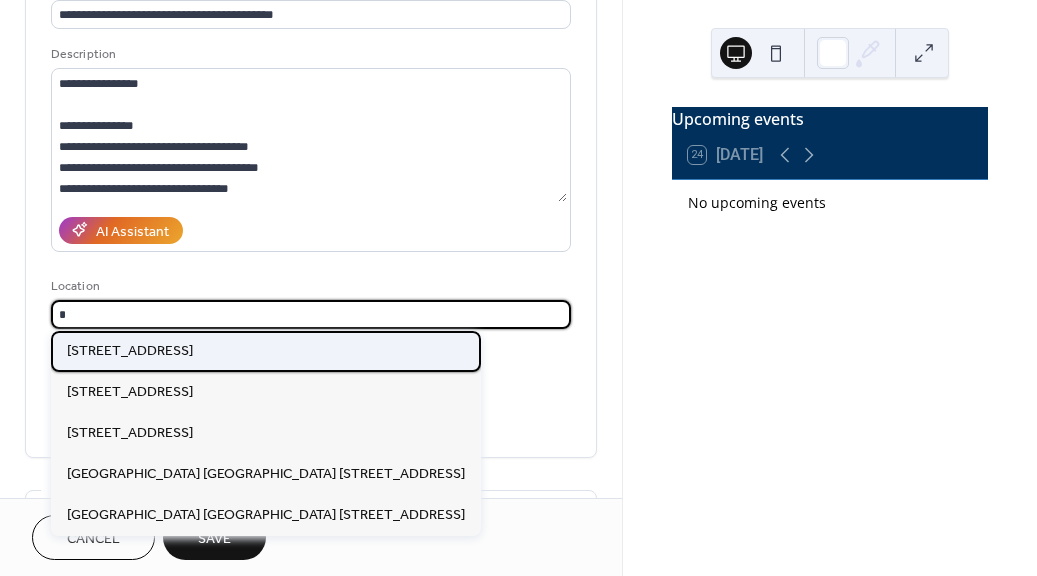 click on "1 Marina Dr, The Bronx, NY 10465" at bounding box center (266, 351) 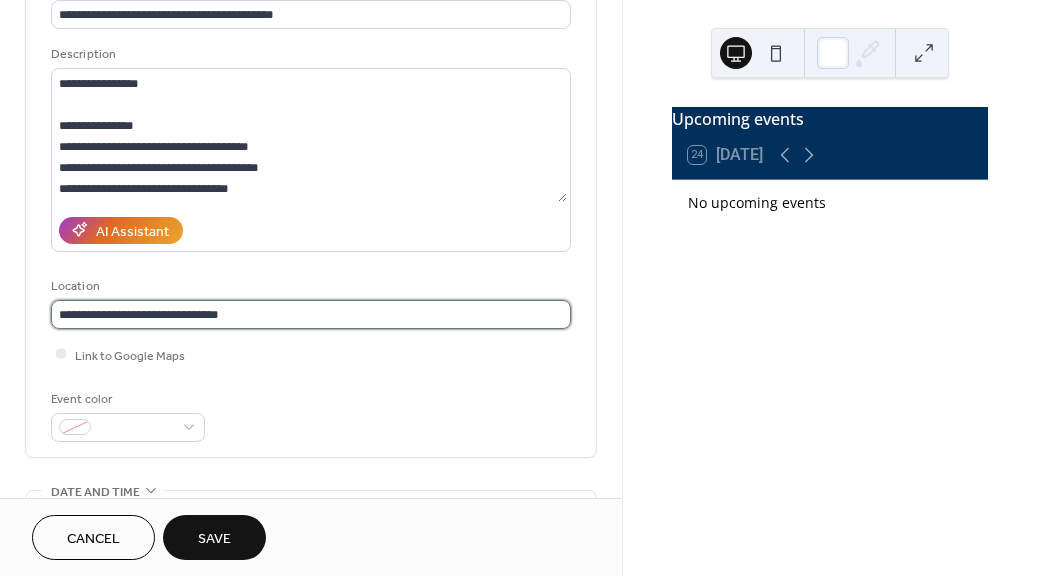 click on "**********" at bounding box center [311, 314] 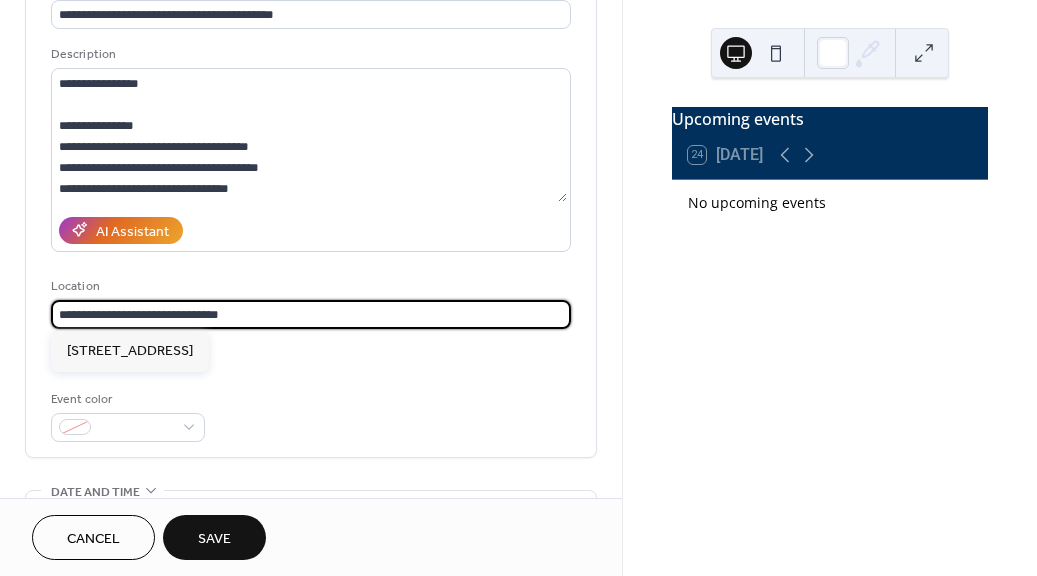click on "**********" at bounding box center [311, 314] 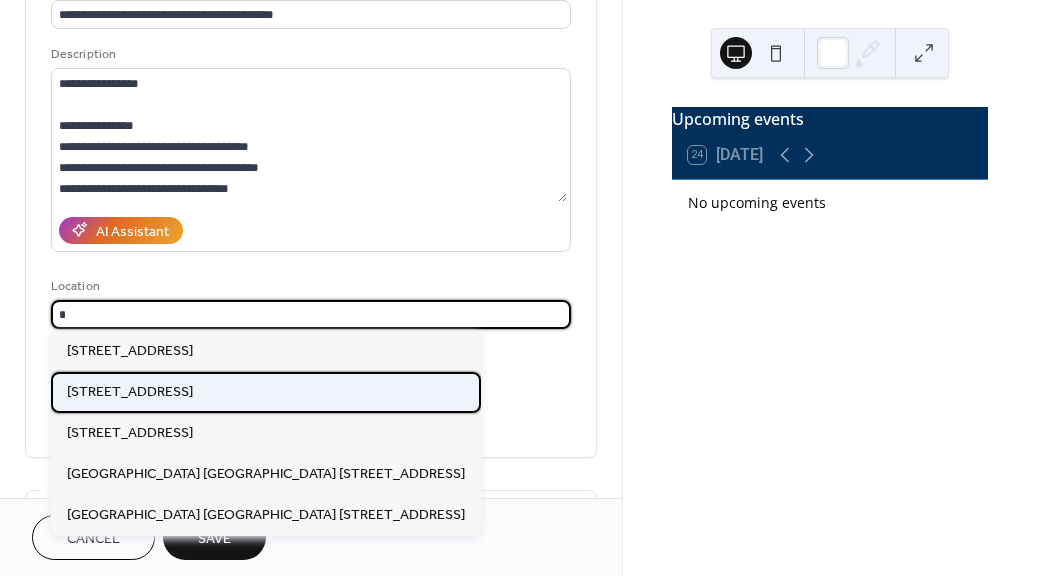 click on "1 Marina Drive, Bronx, NY 10465" at bounding box center (130, 392) 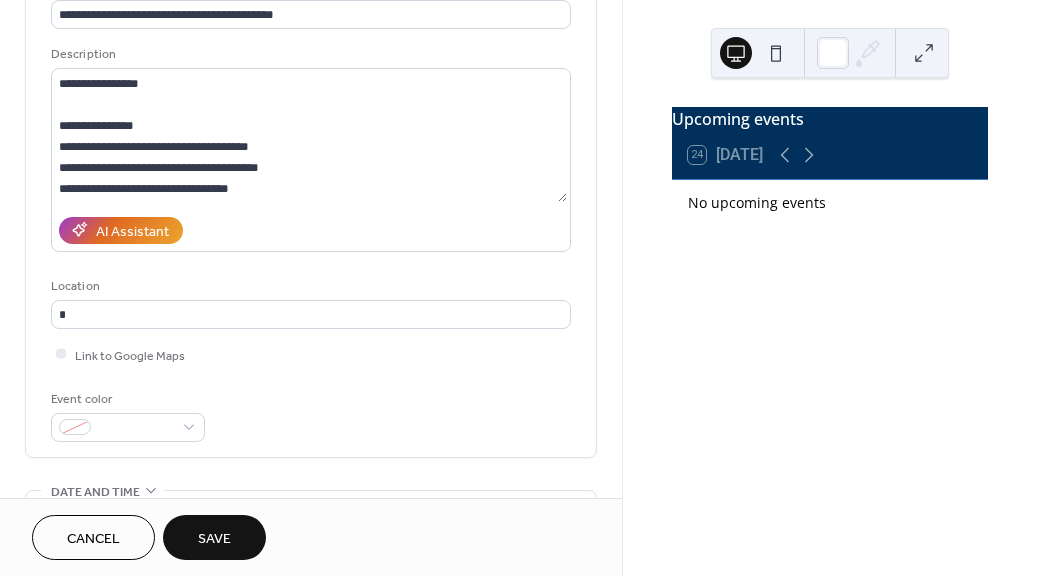 type on "**********" 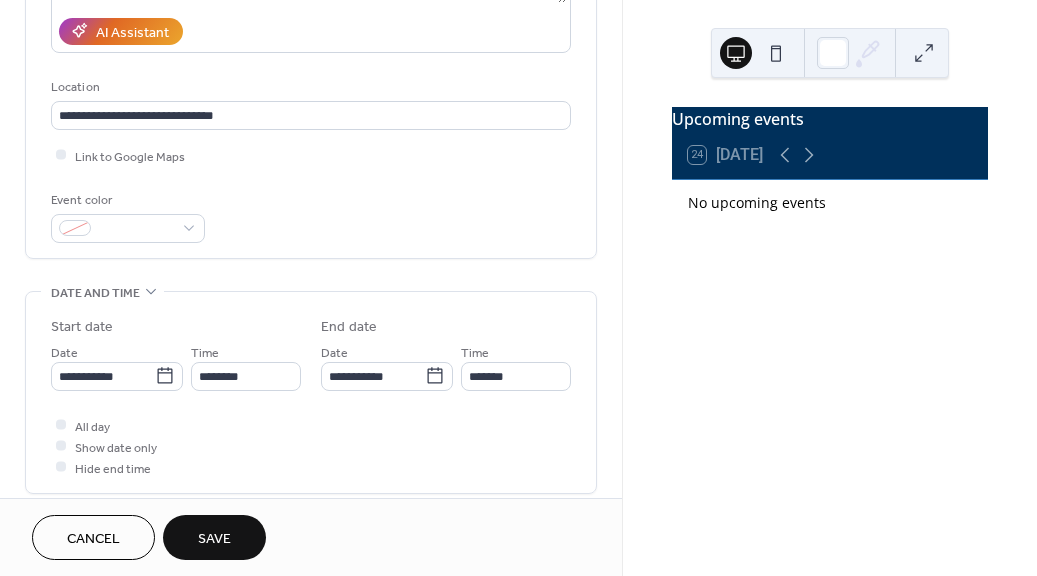 scroll, scrollTop: 375, scrollLeft: 0, axis: vertical 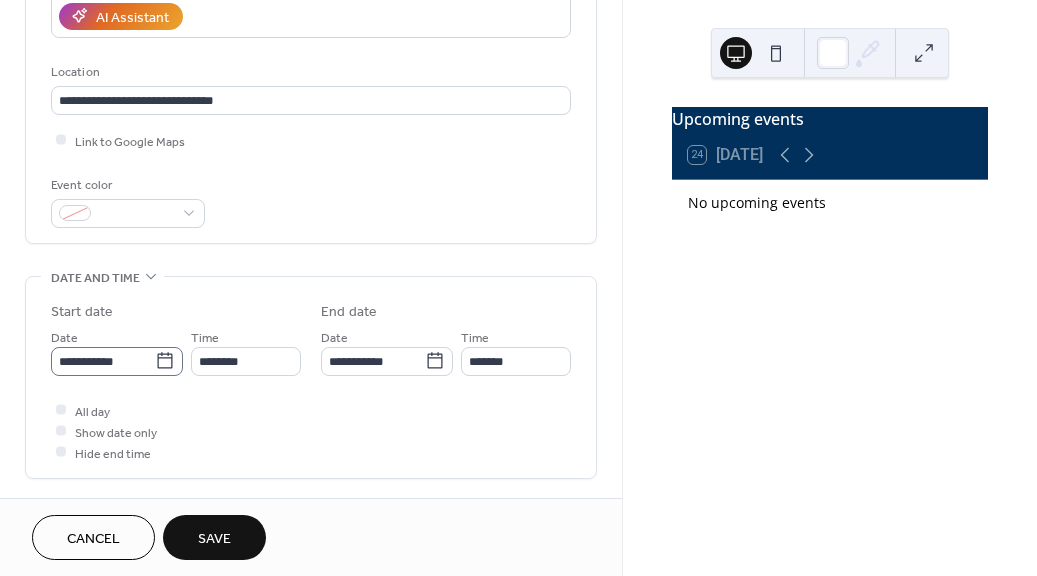 click 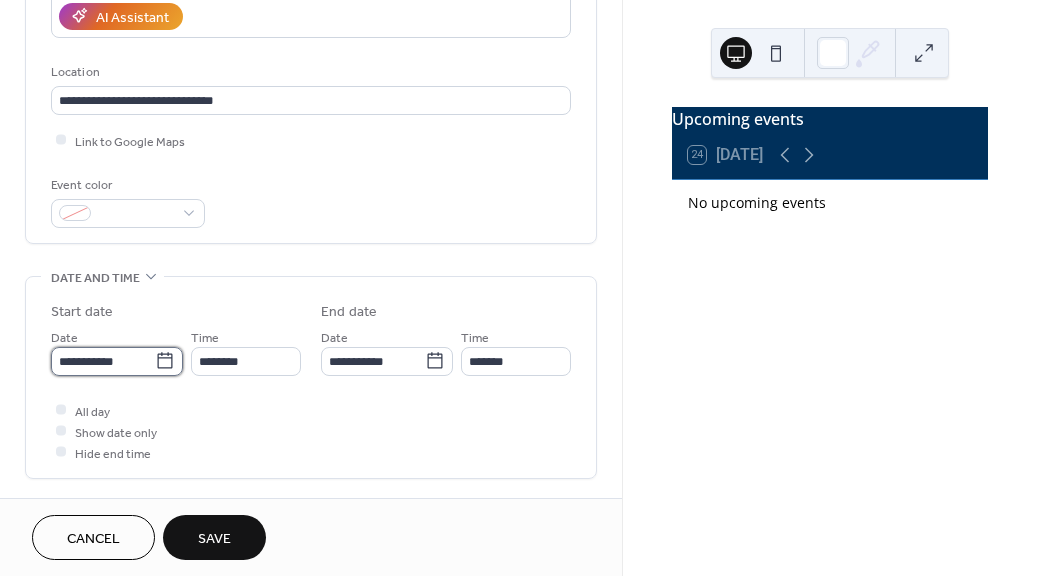 click on "**********" at bounding box center (103, 361) 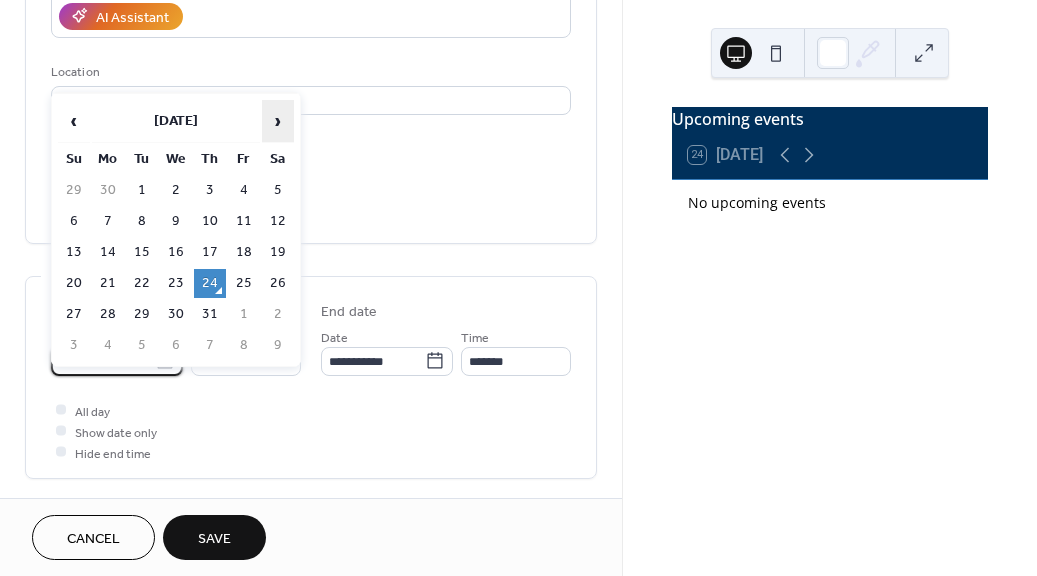 click on "›" at bounding box center [278, 121] 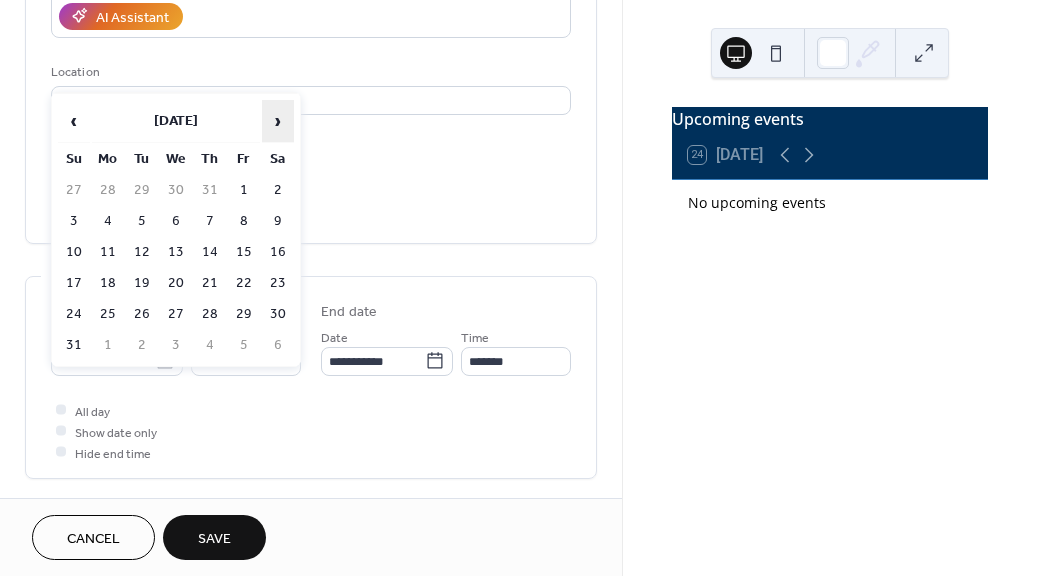 click on "›" at bounding box center (278, 121) 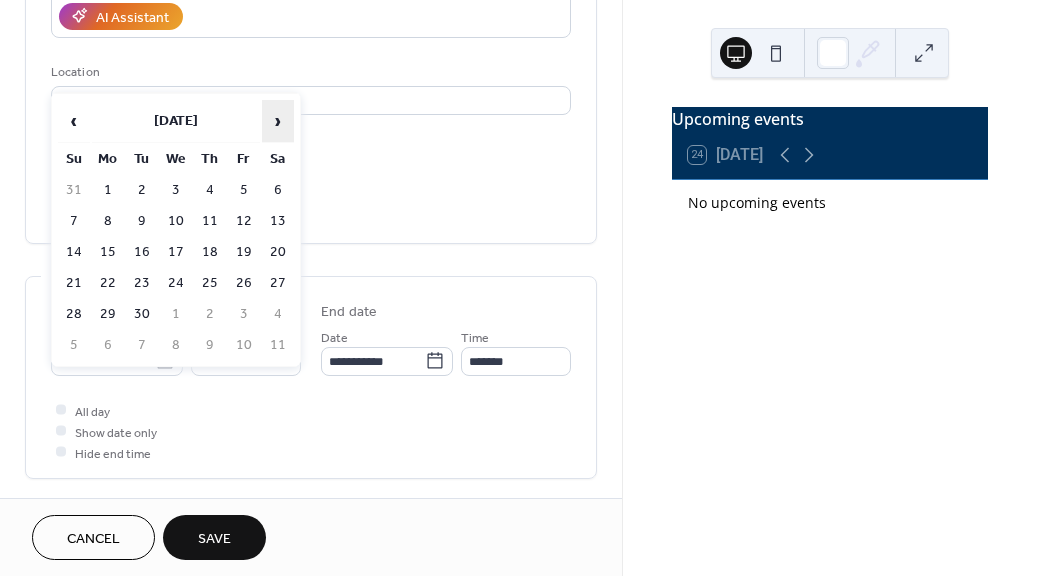 click on "›" at bounding box center (278, 121) 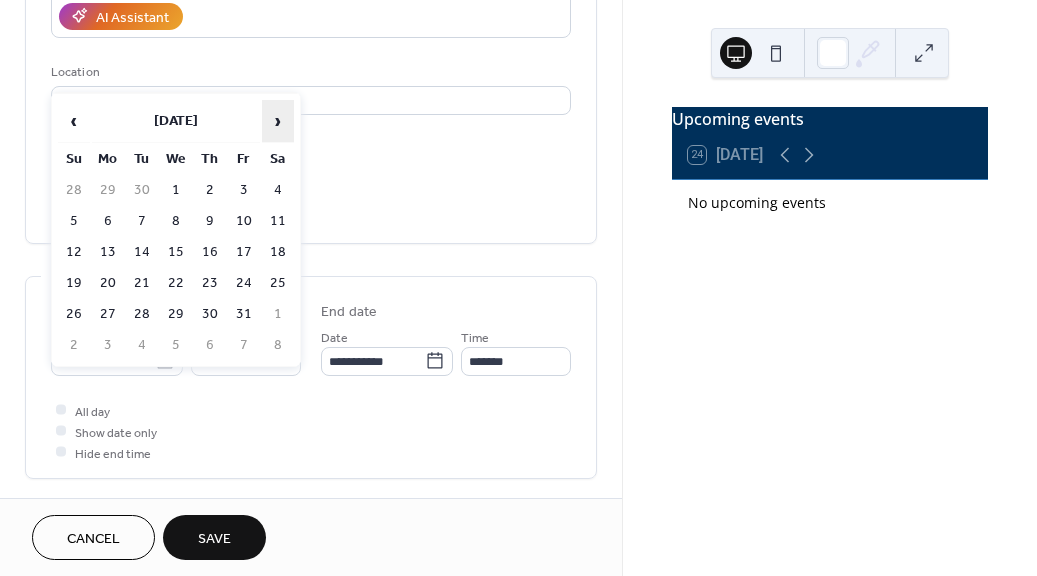 click on "›" at bounding box center [278, 121] 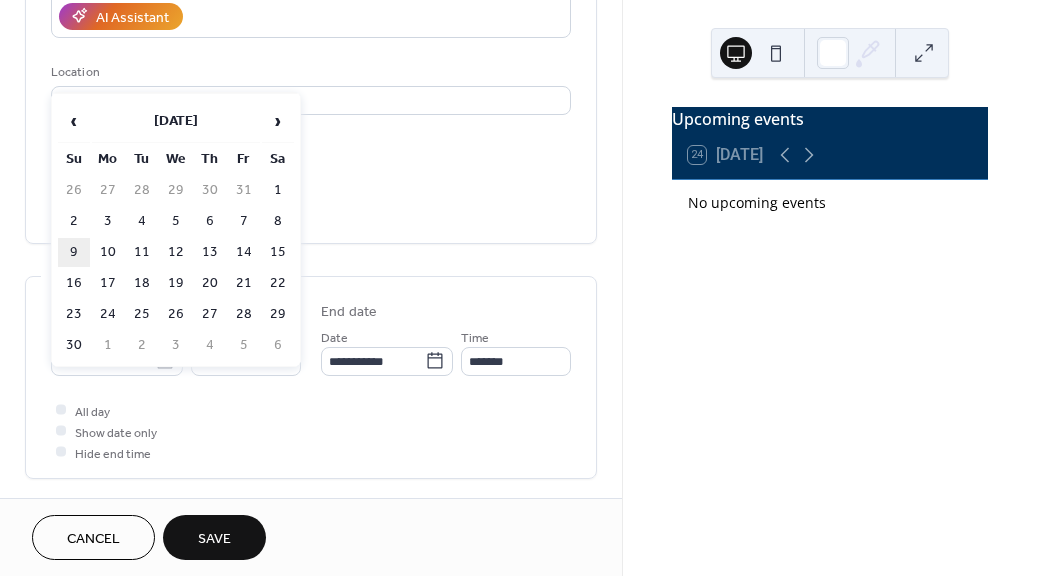 click on "9" at bounding box center [74, 252] 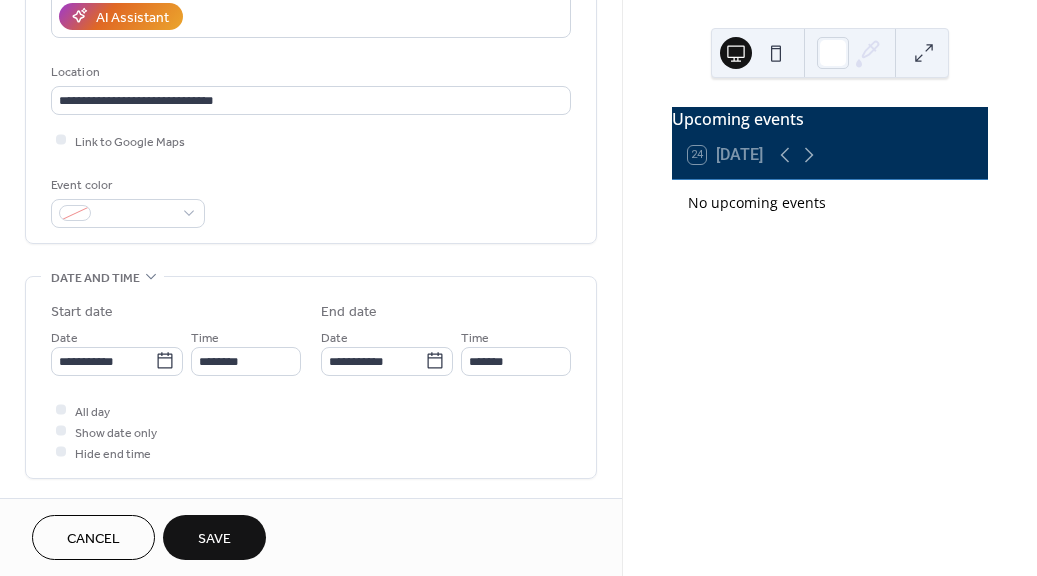 type on "**********" 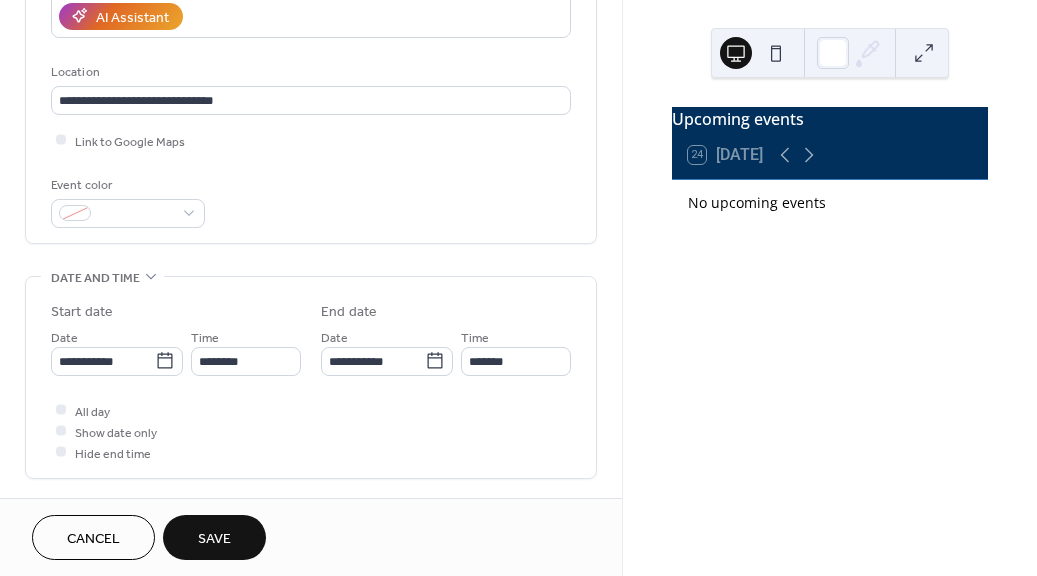 type on "**********" 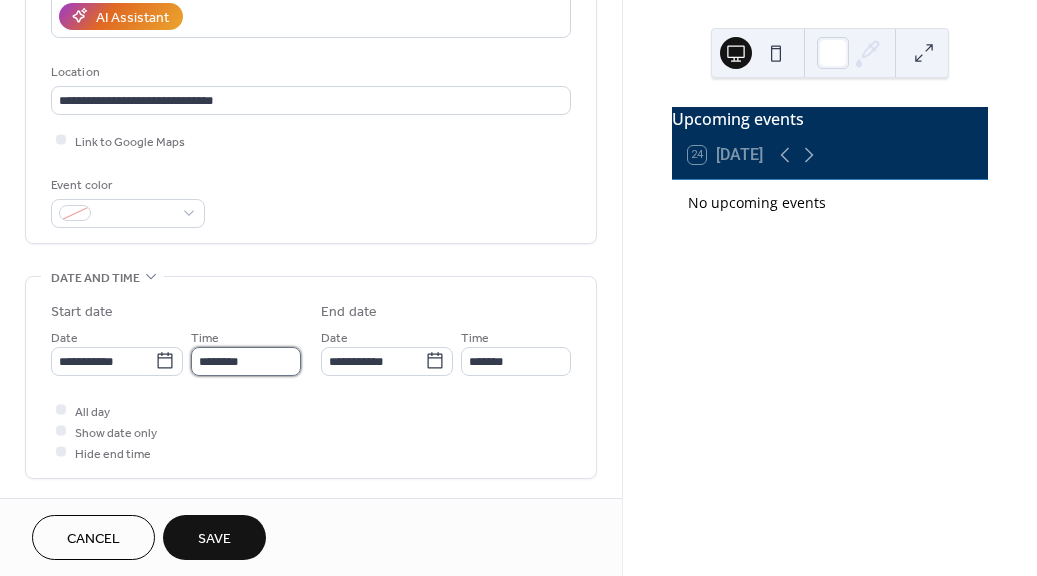 click on "********" at bounding box center (246, 361) 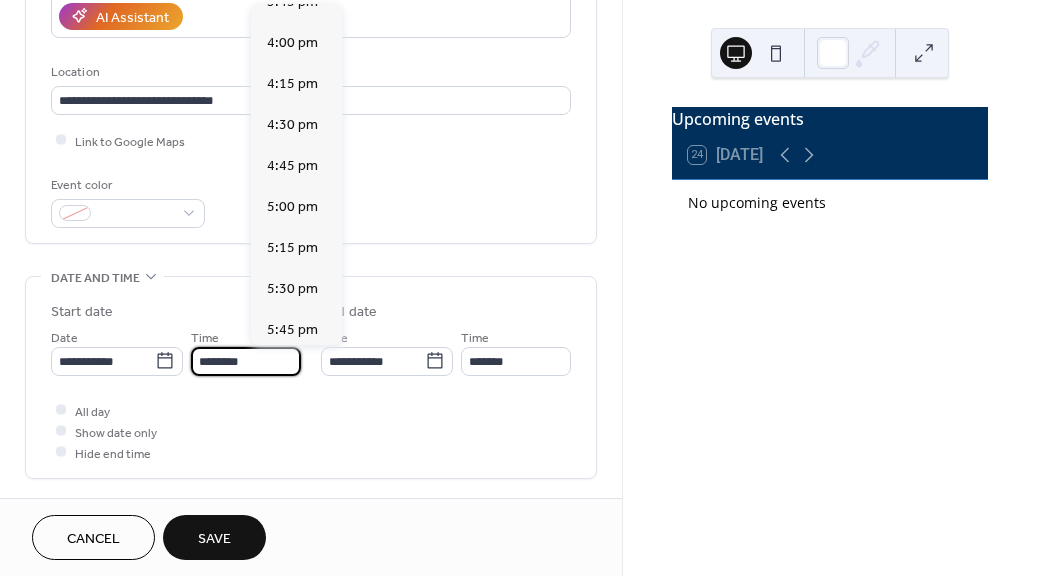 scroll, scrollTop: 2608, scrollLeft: 0, axis: vertical 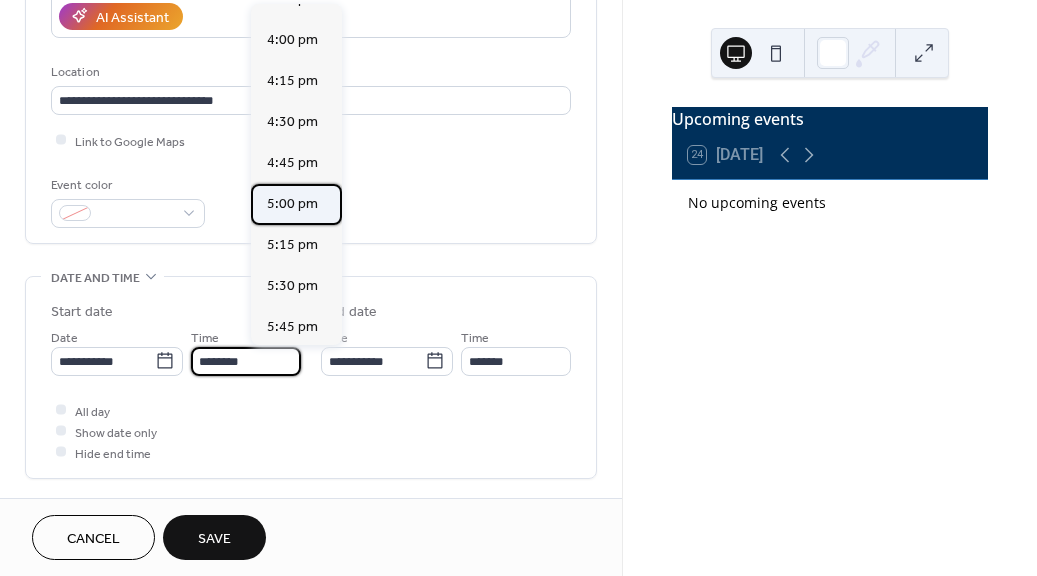 click on "5:00 pm" at bounding box center [292, 204] 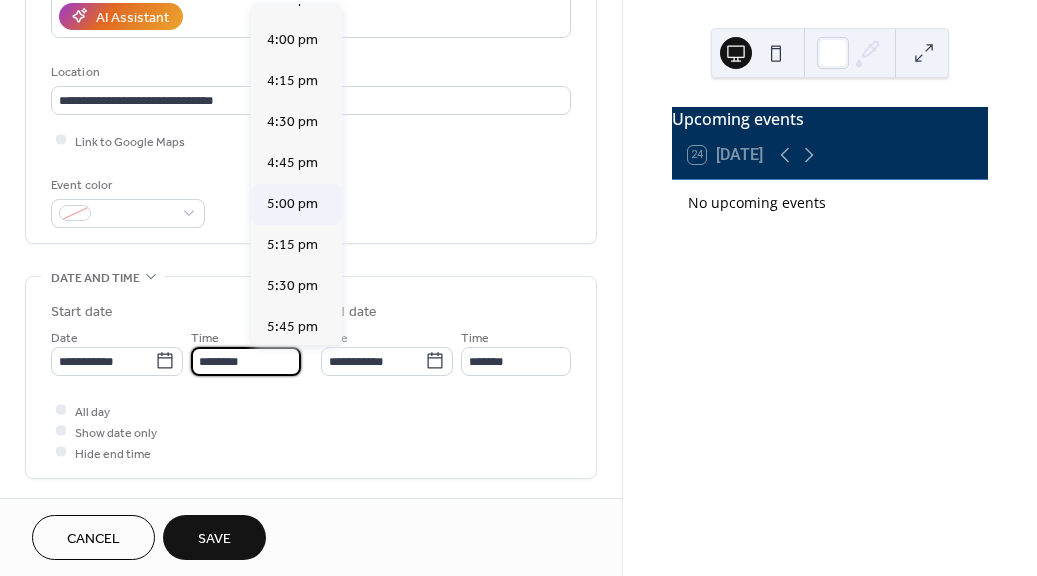 type on "*******" 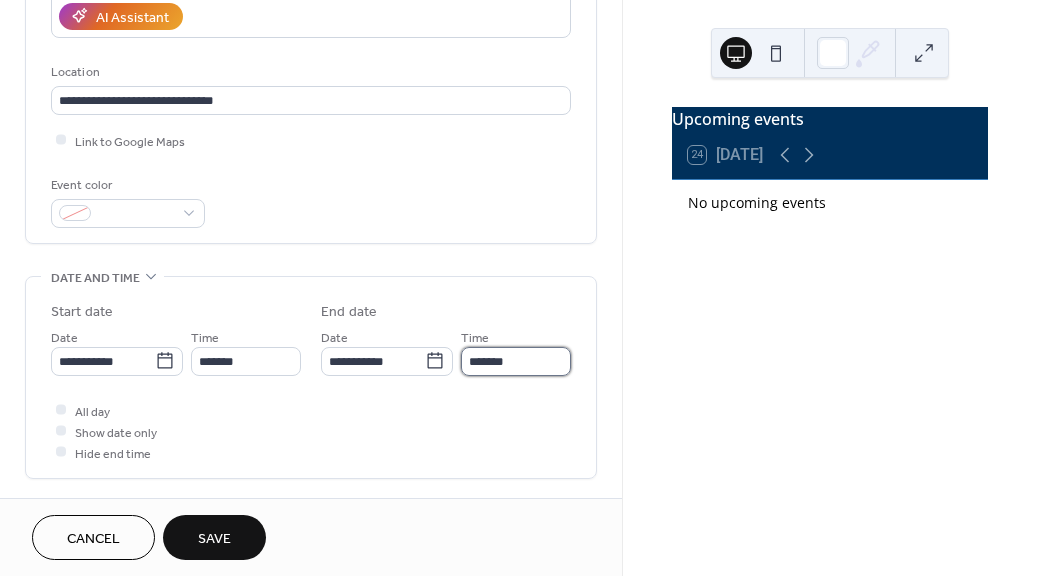 click on "*******" at bounding box center [516, 361] 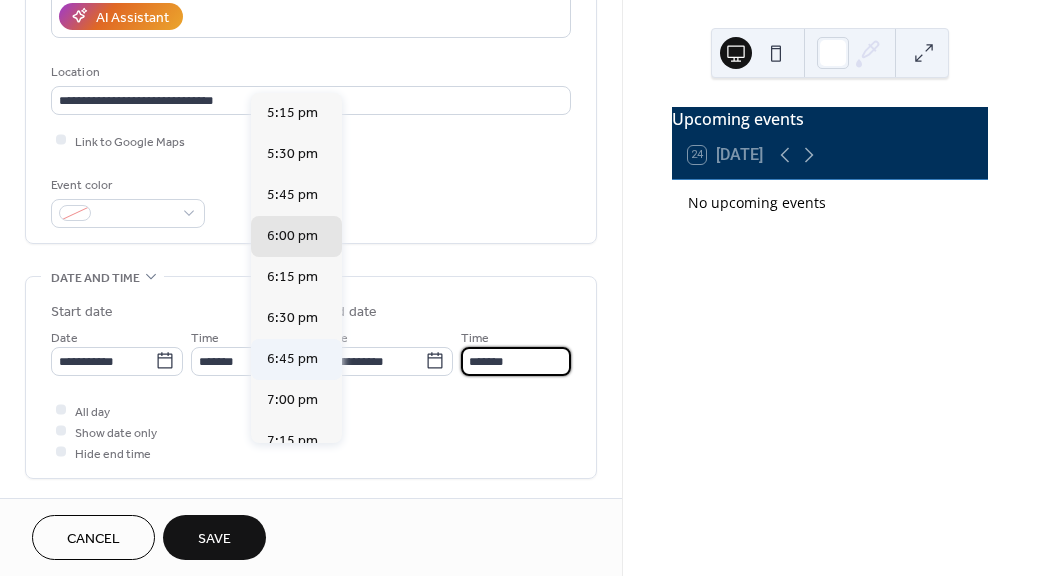 scroll, scrollTop: 260, scrollLeft: 0, axis: vertical 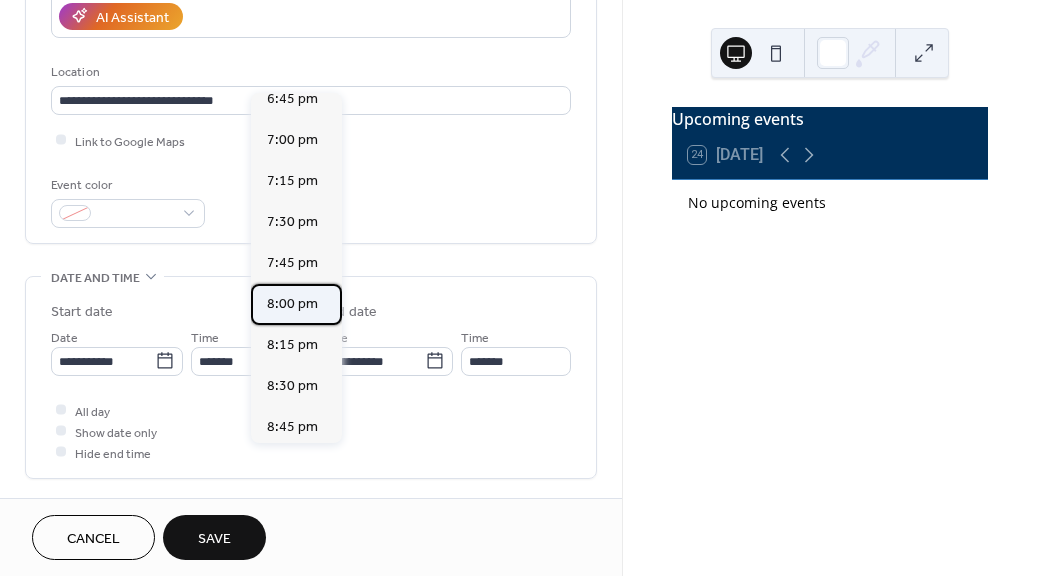 click on "8:00 pm" at bounding box center (292, 303) 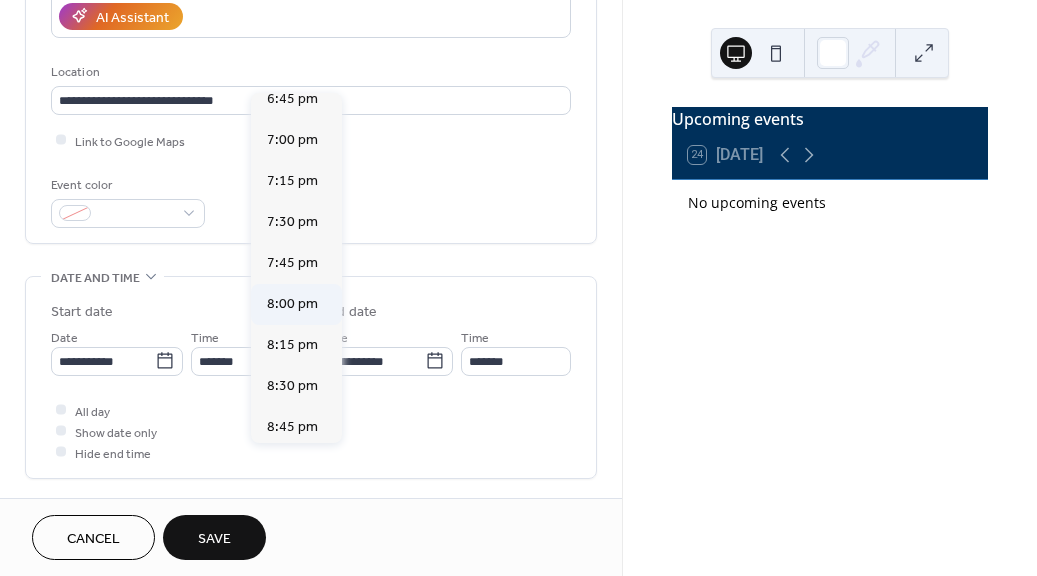 type on "*******" 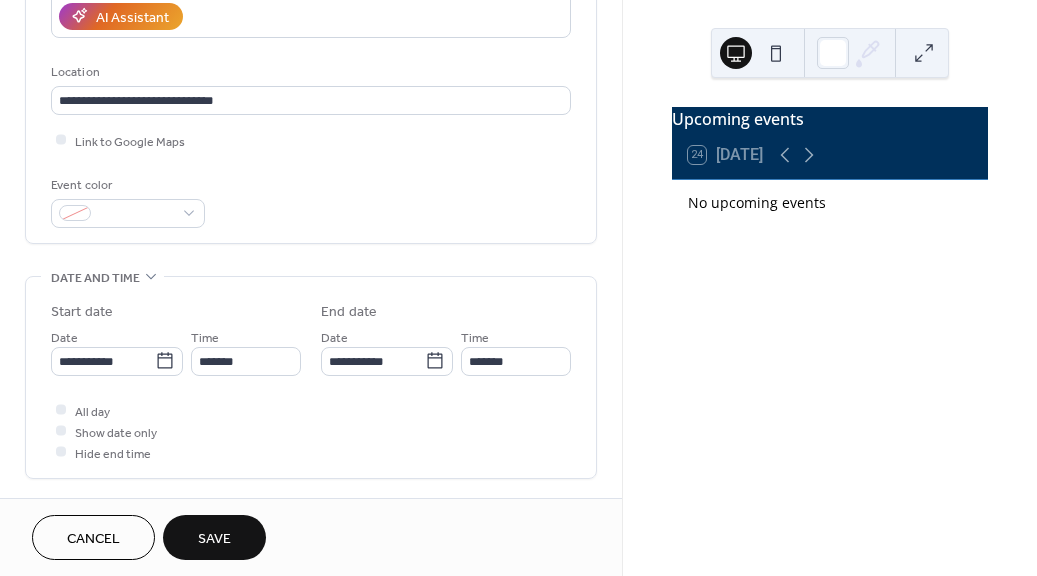 click on "**********" at bounding box center [311, 456] 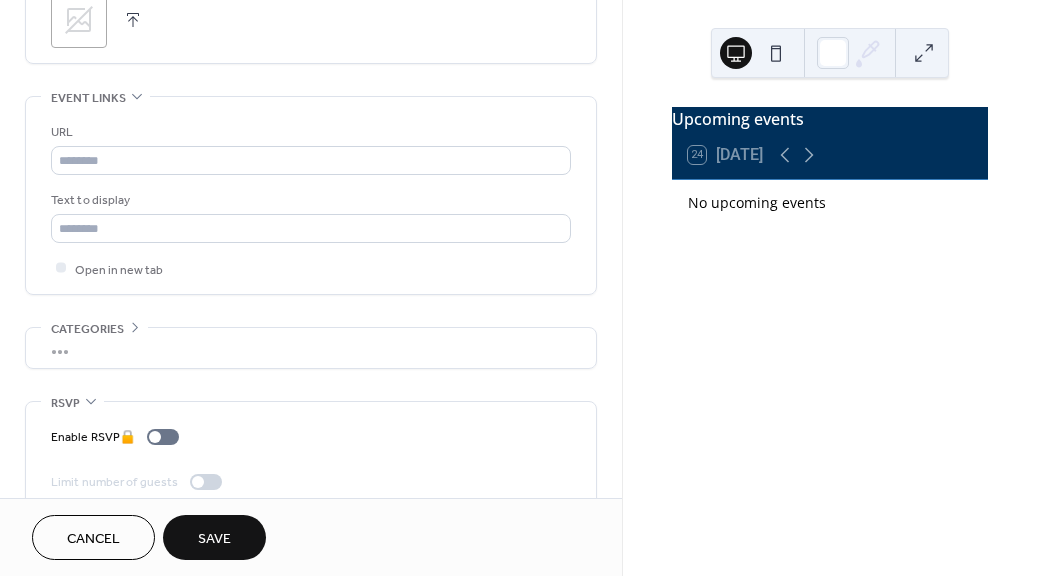 scroll, scrollTop: 1031, scrollLeft: 0, axis: vertical 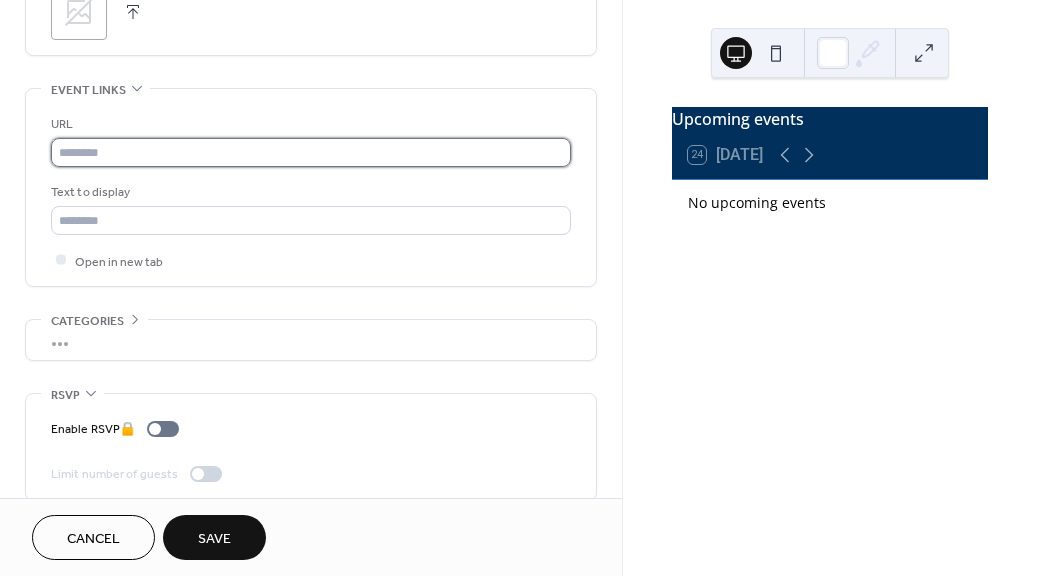 click at bounding box center (311, 152) 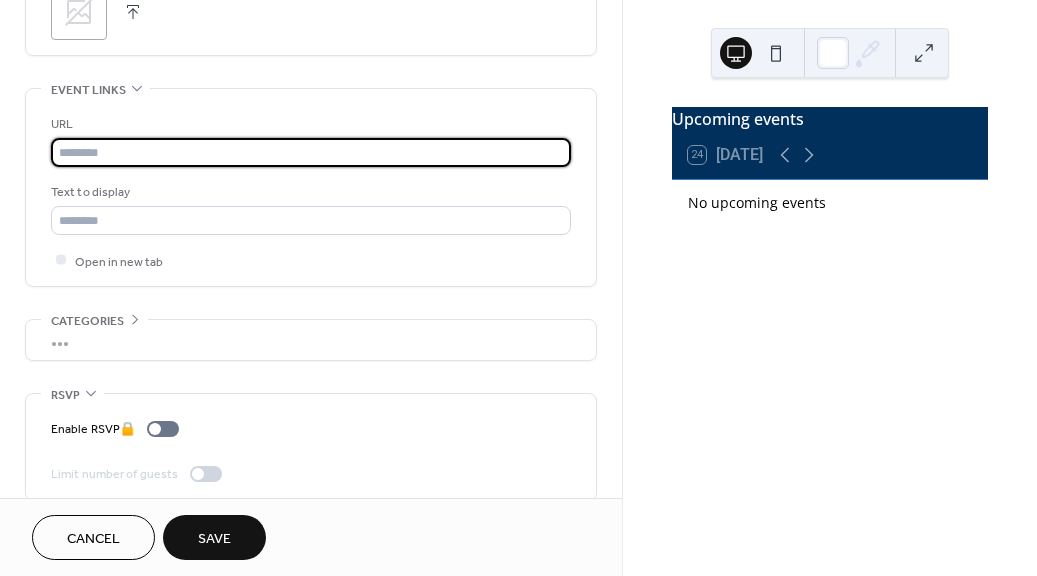 paste on "**********" 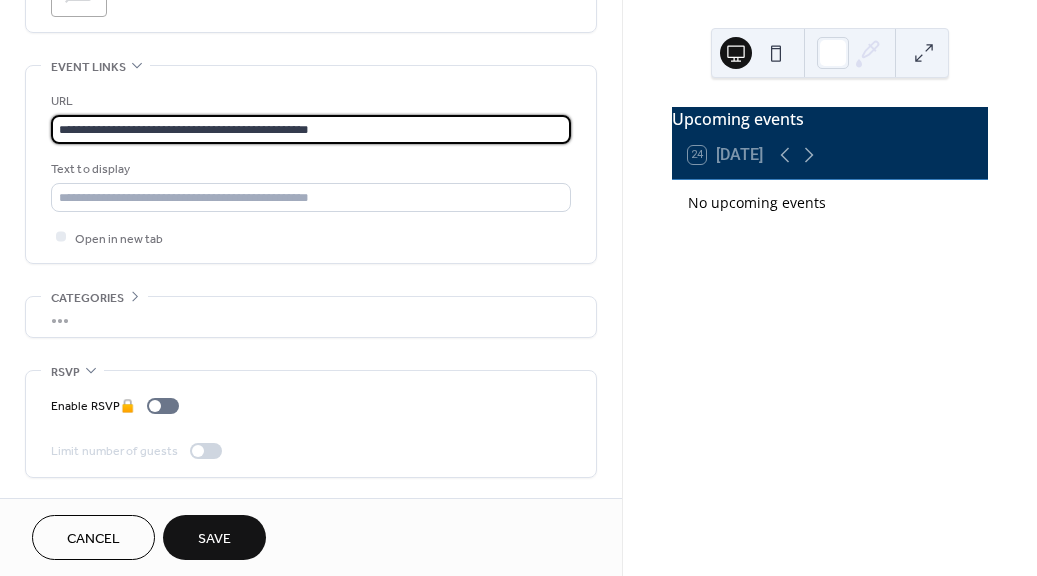 scroll, scrollTop: 1145, scrollLeft: 0, axis: vertical 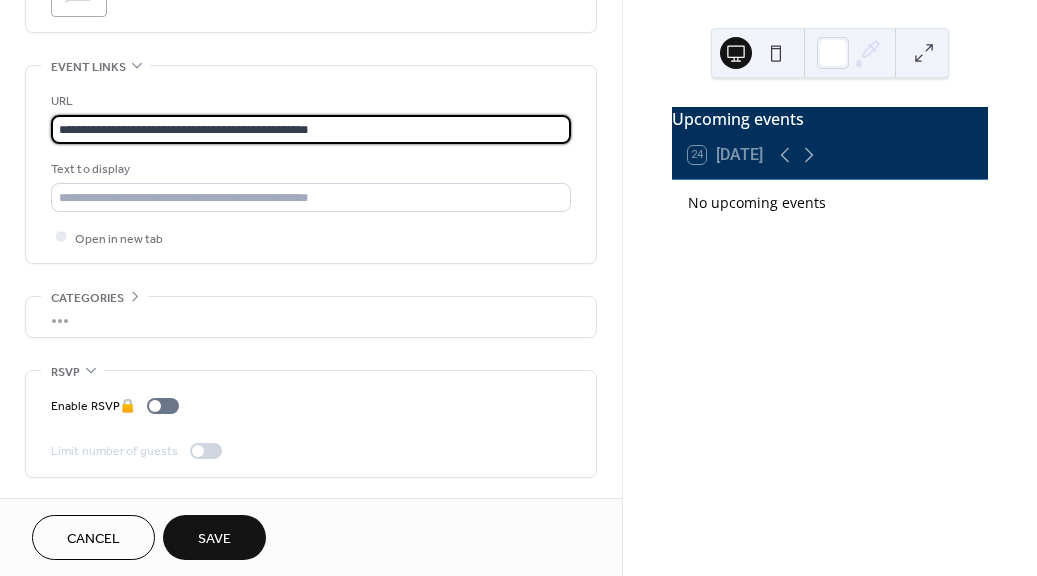 type on "**********" 